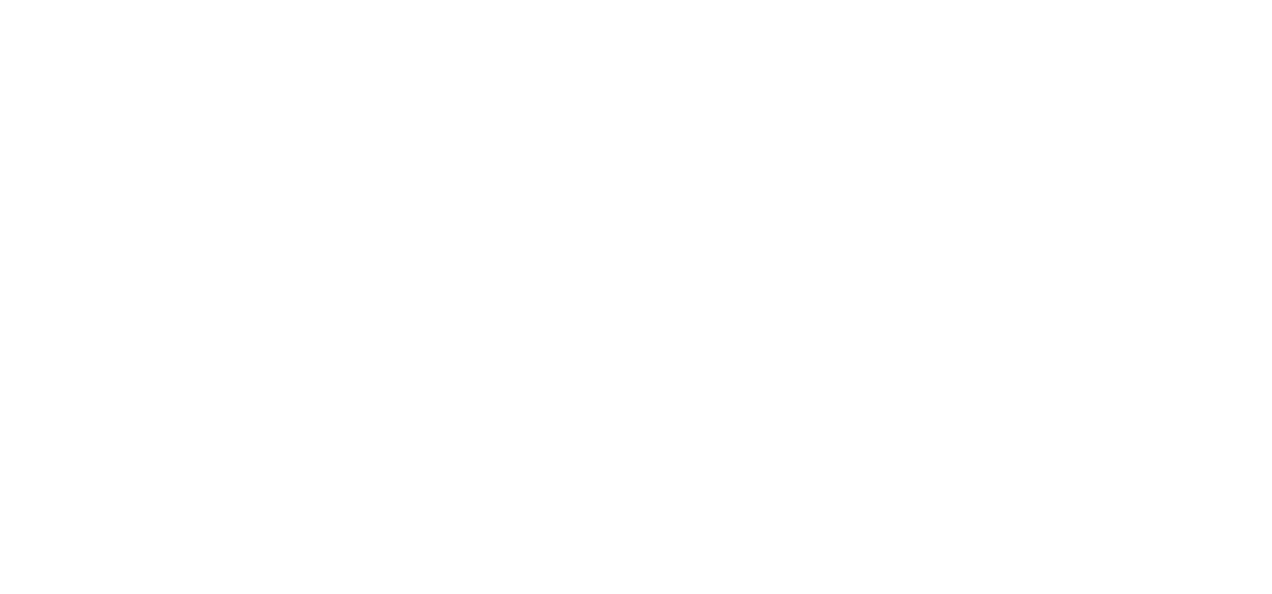 scroll, scrollTop: 0, scrollLeft: 0, axis: both 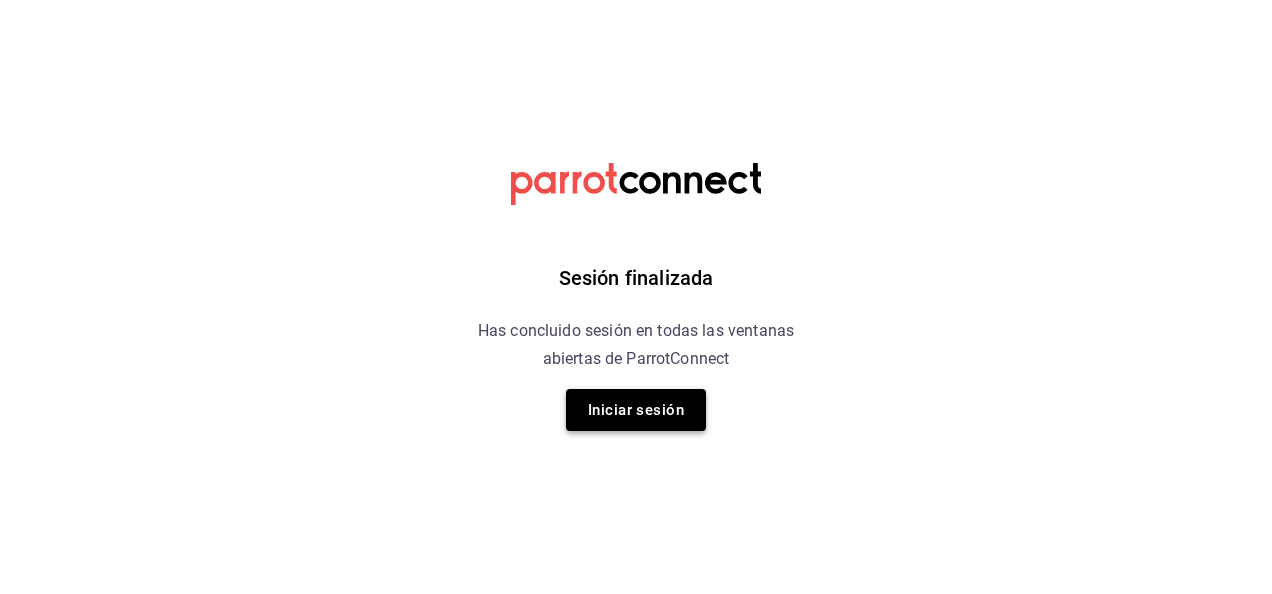 click on "Iniciar sesión" at bounding box center (636, 410) 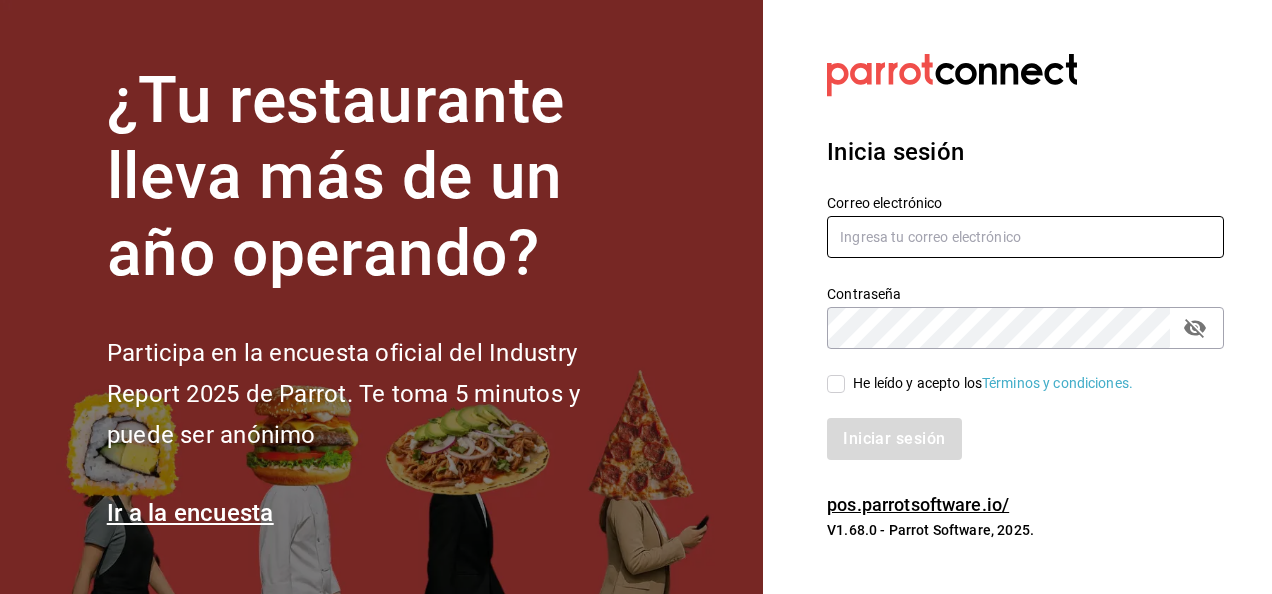 click at bounding box center (1025, 237) 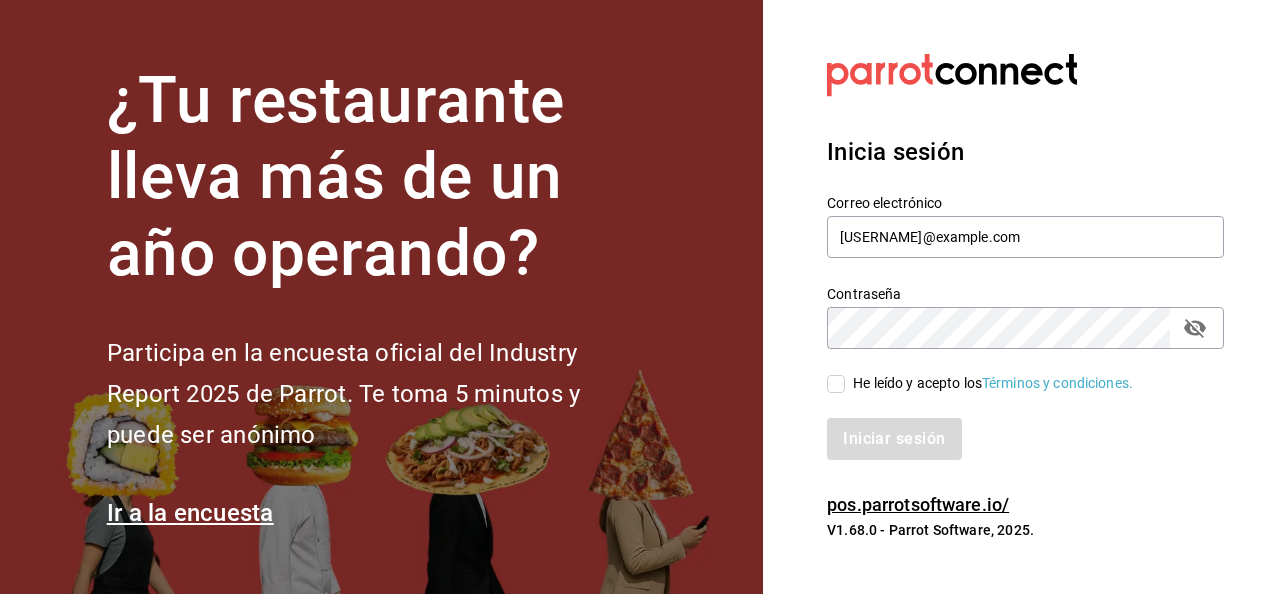 click on "He leído y acepto los  Términos y condiciones." at bounding box center [836, 384] 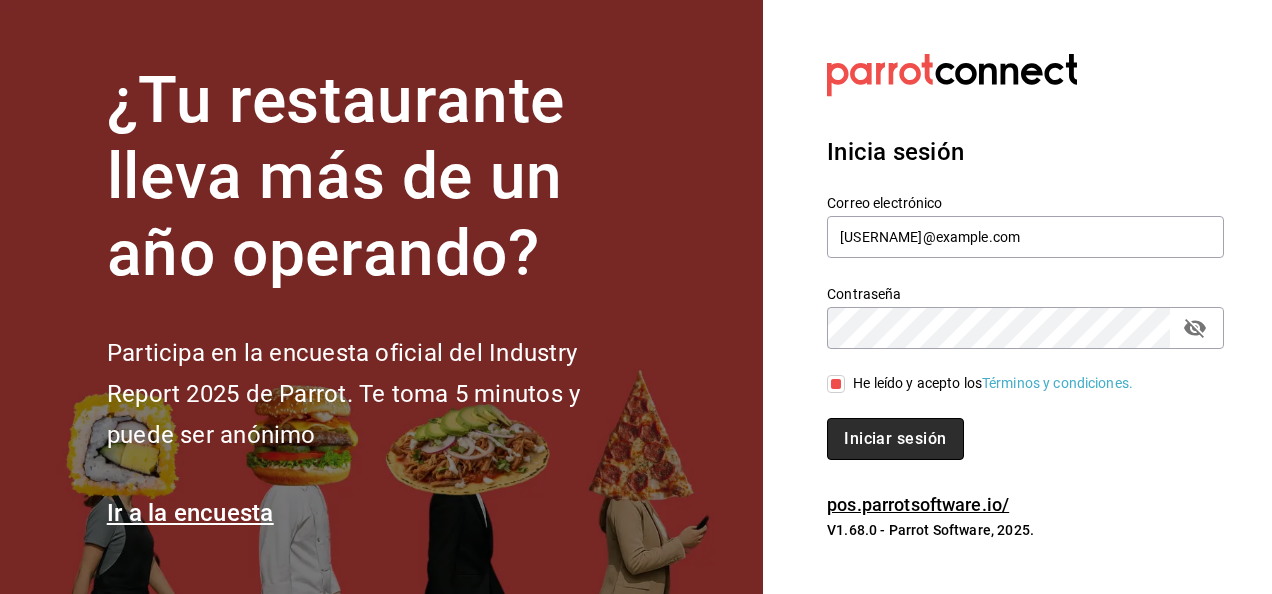 click on "Iniciar sesión" at bounding box center [895, 439] 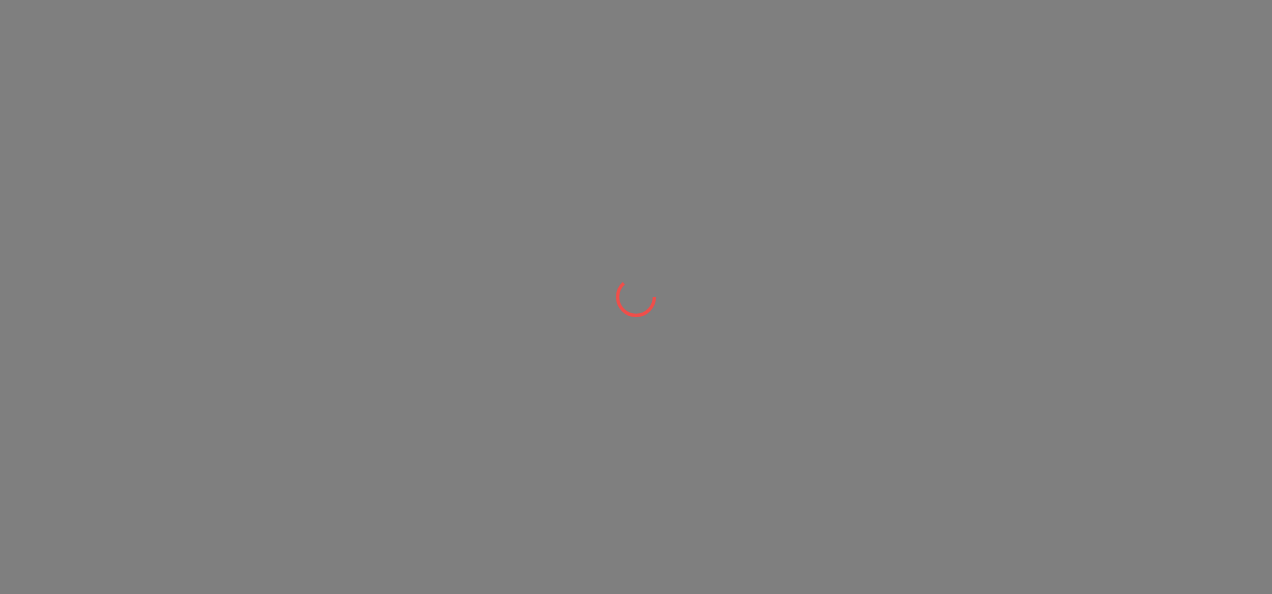 scroll, scrollTop: 0, scrollLeft: 0, axis: both 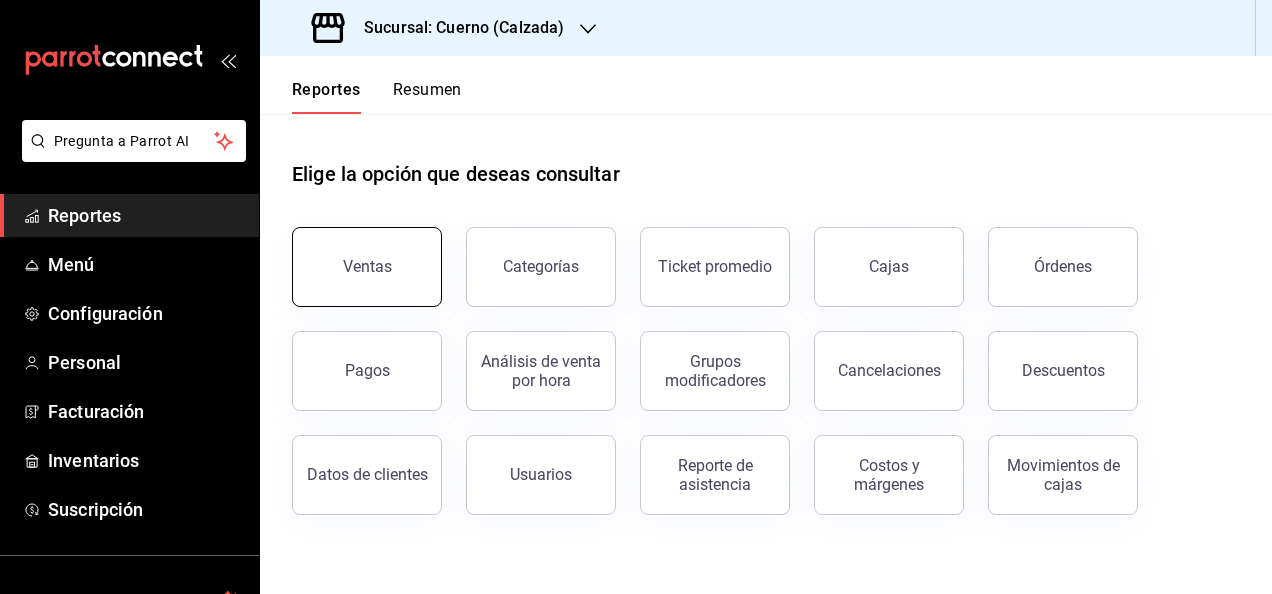 click on "Ventas" at bounding box center [367, 266] 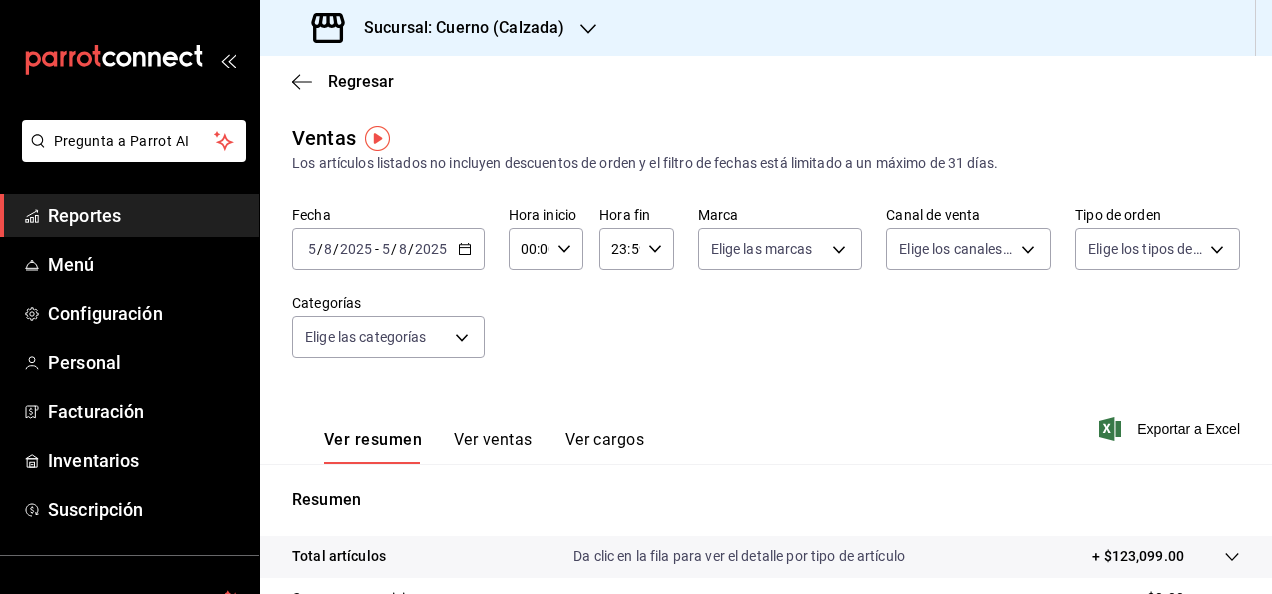 click 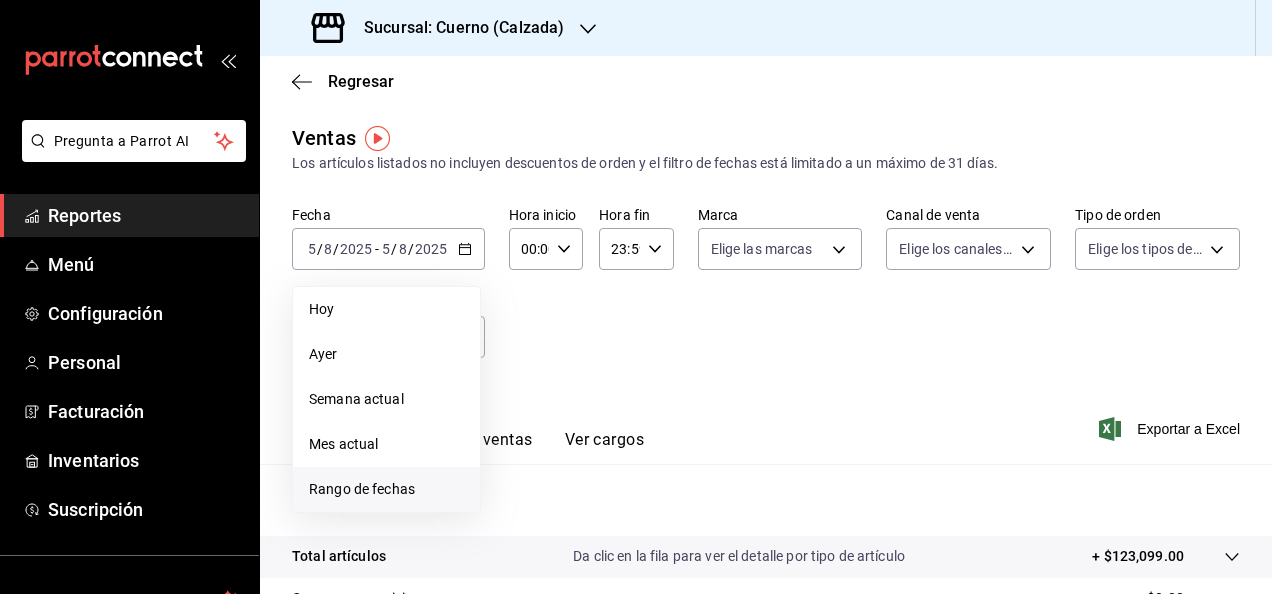 click on "Rango de fechas" at bounding box center [386, 489] 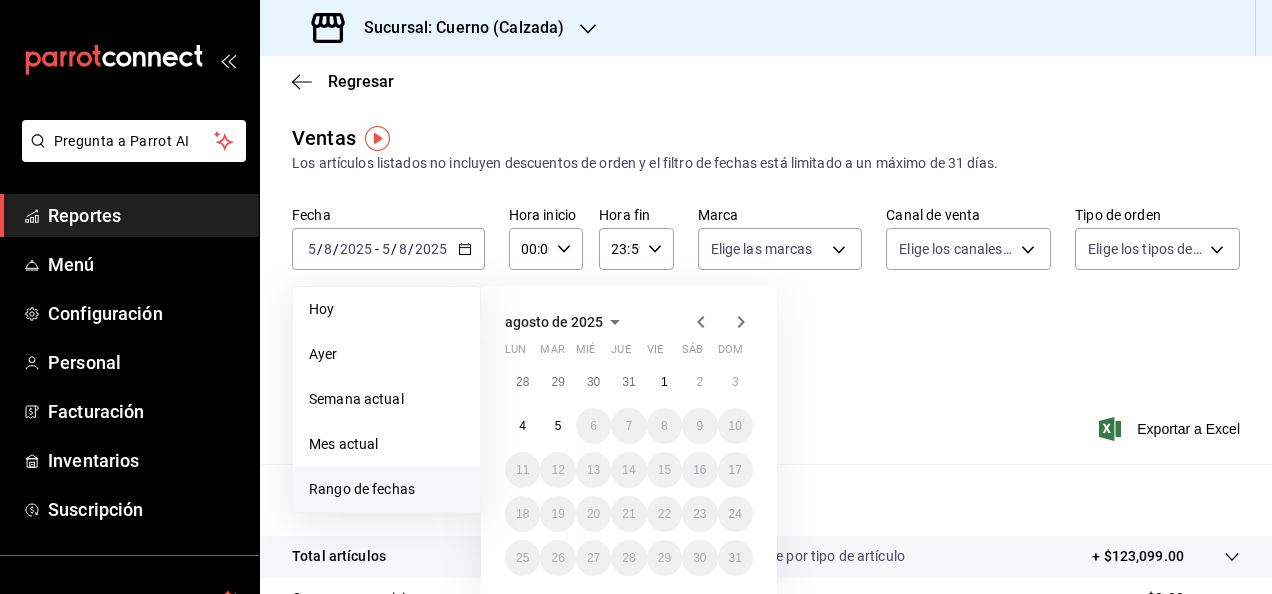 click 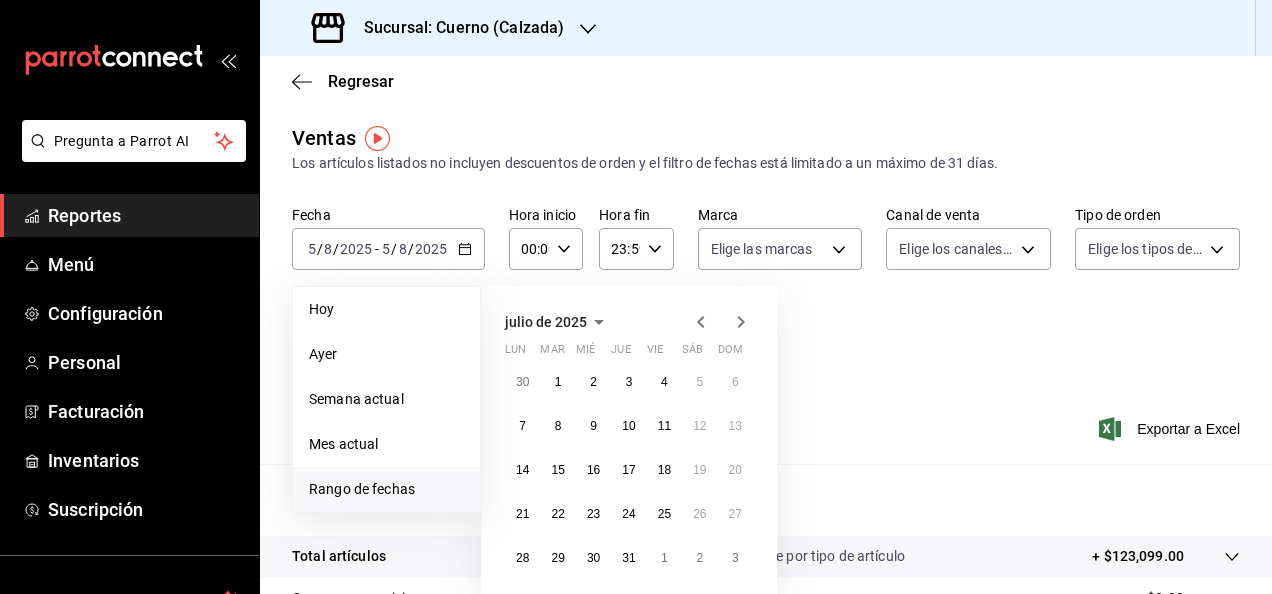 click 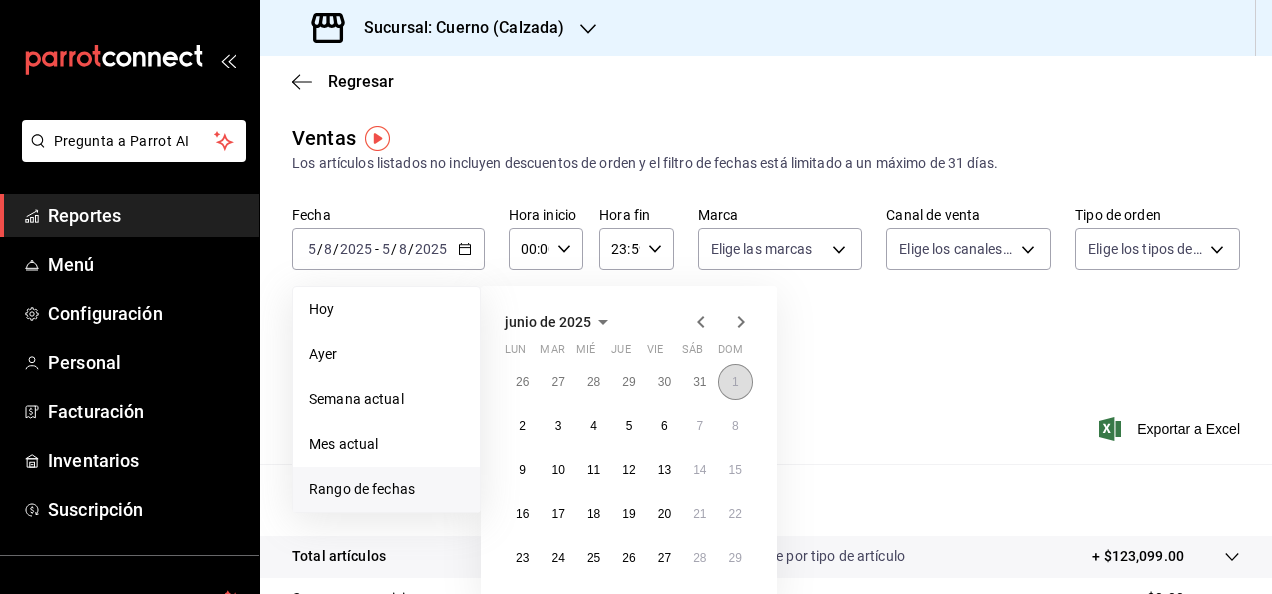 click on "1" at bounding box center [735, 382] 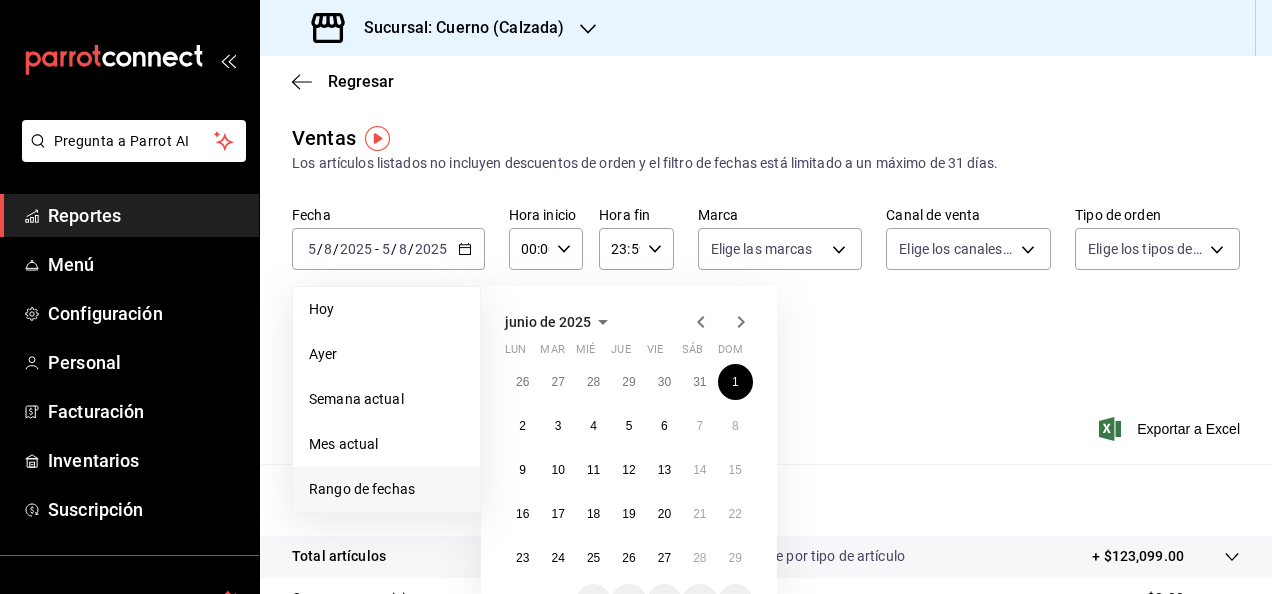 click 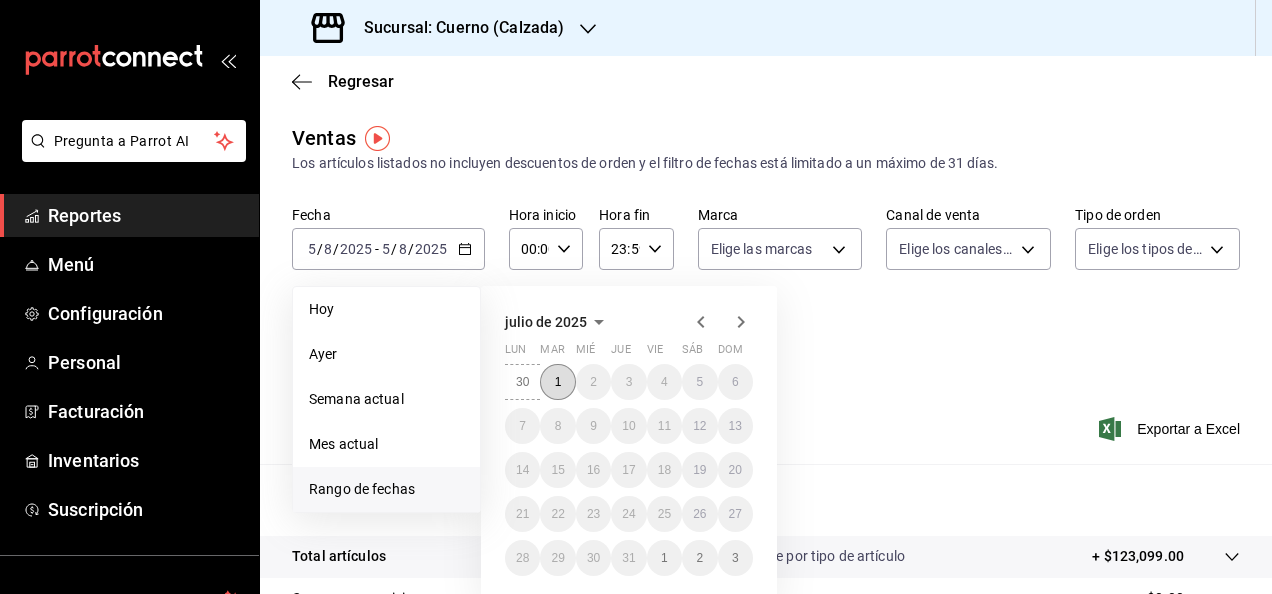 click on "1" at bounding box center [557, 382] 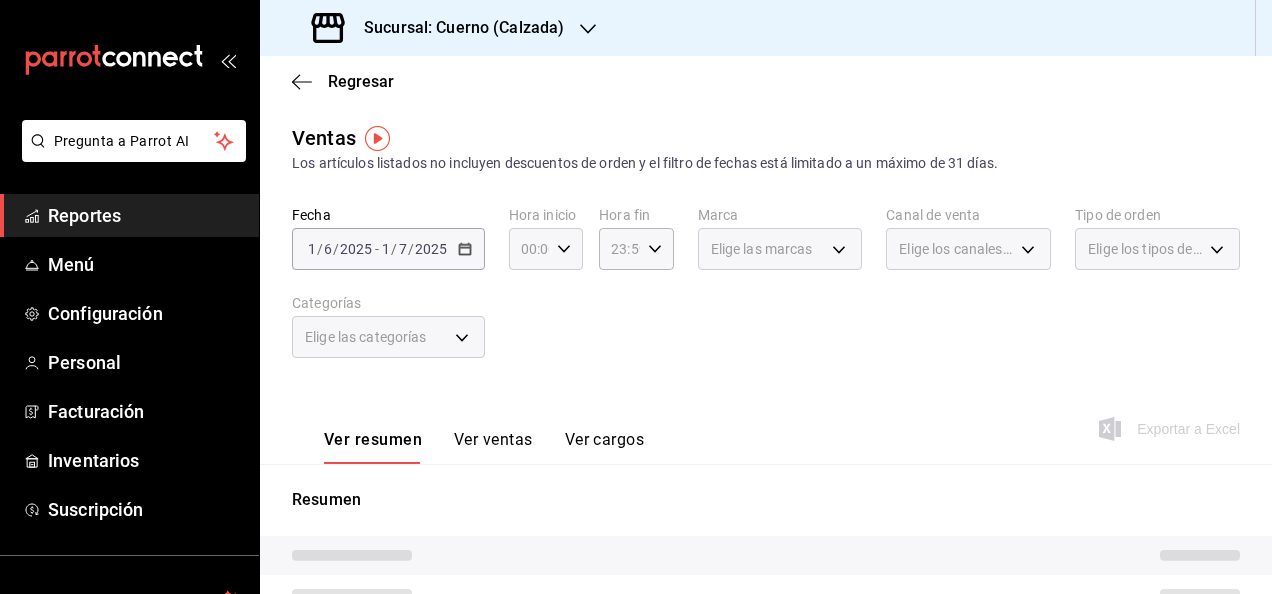 click 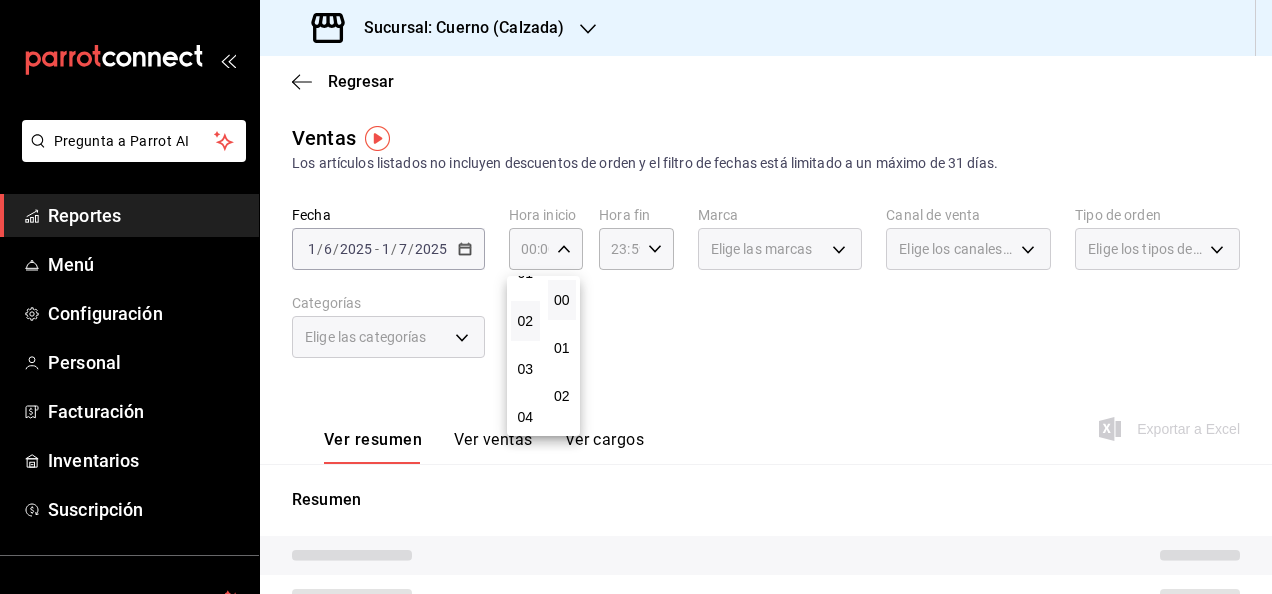 scroll, scrollTop: 86, scrollLeft: 0, axis: vertical 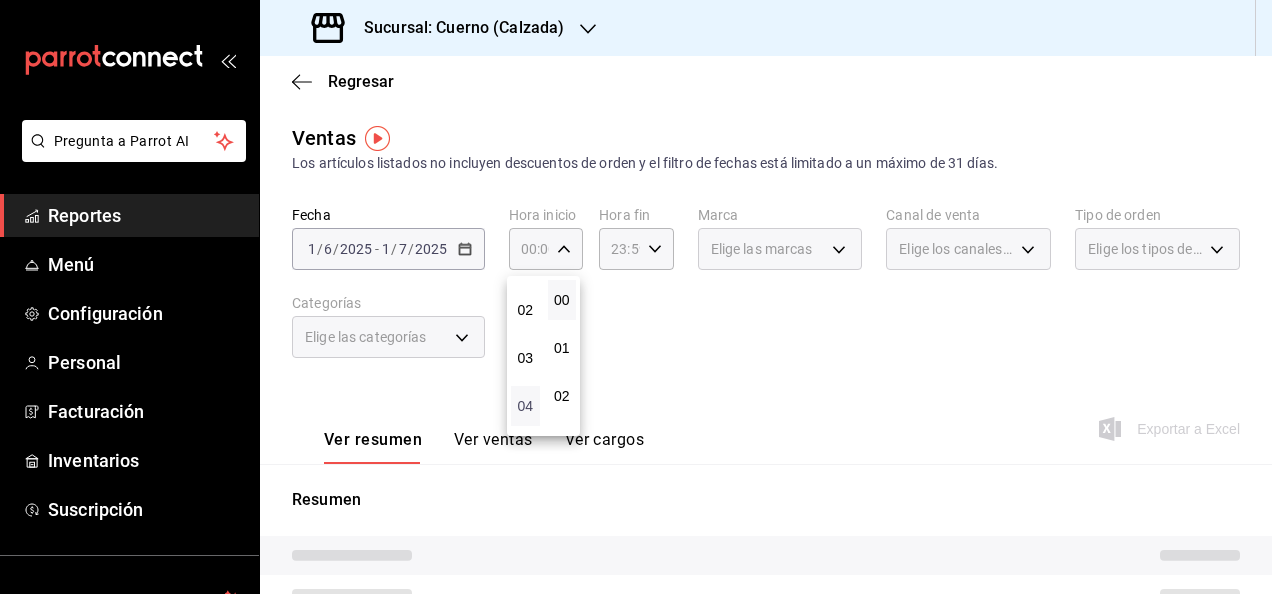 click on "04" at bounding box center [525, 406] 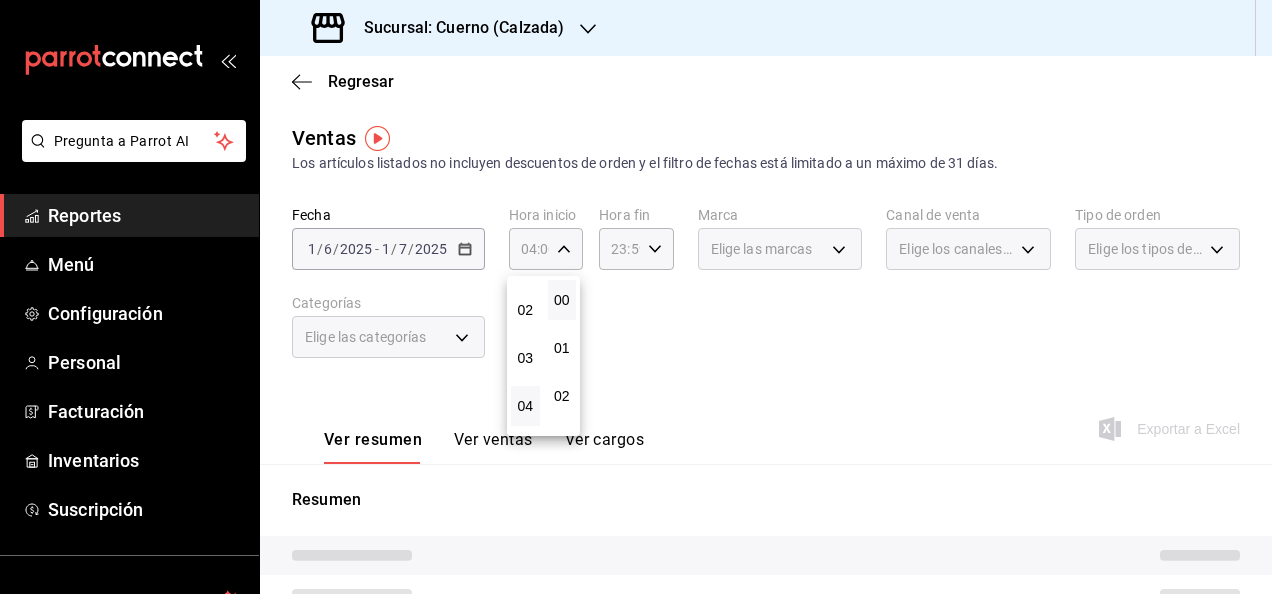 click at bounding box center (636, 297) 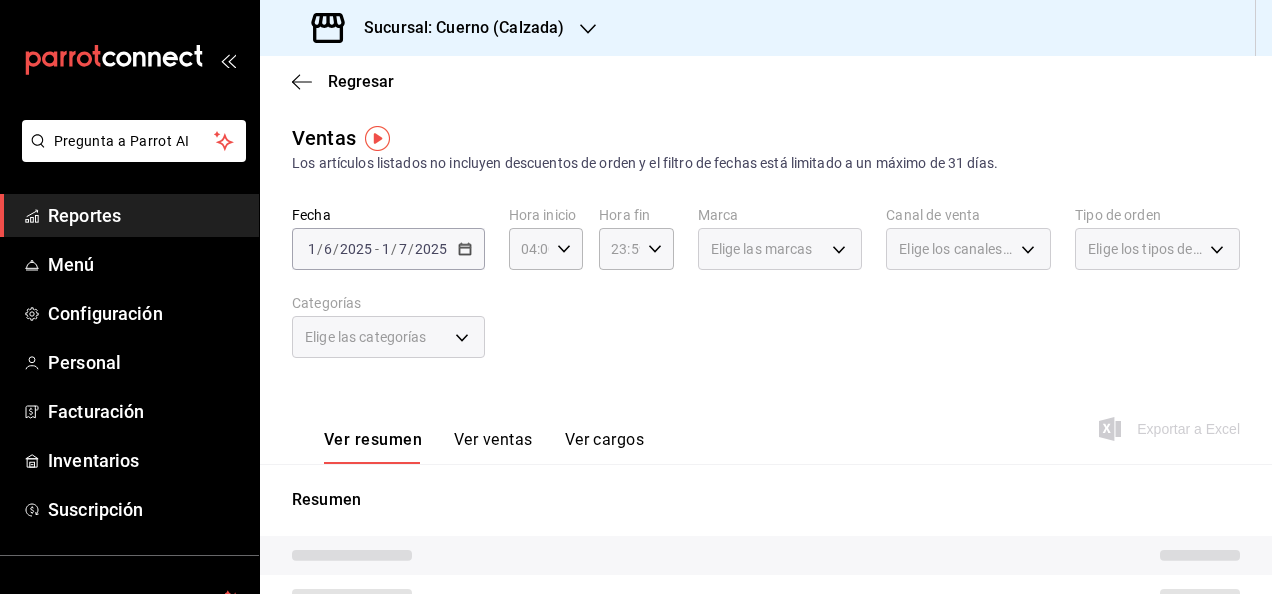 click 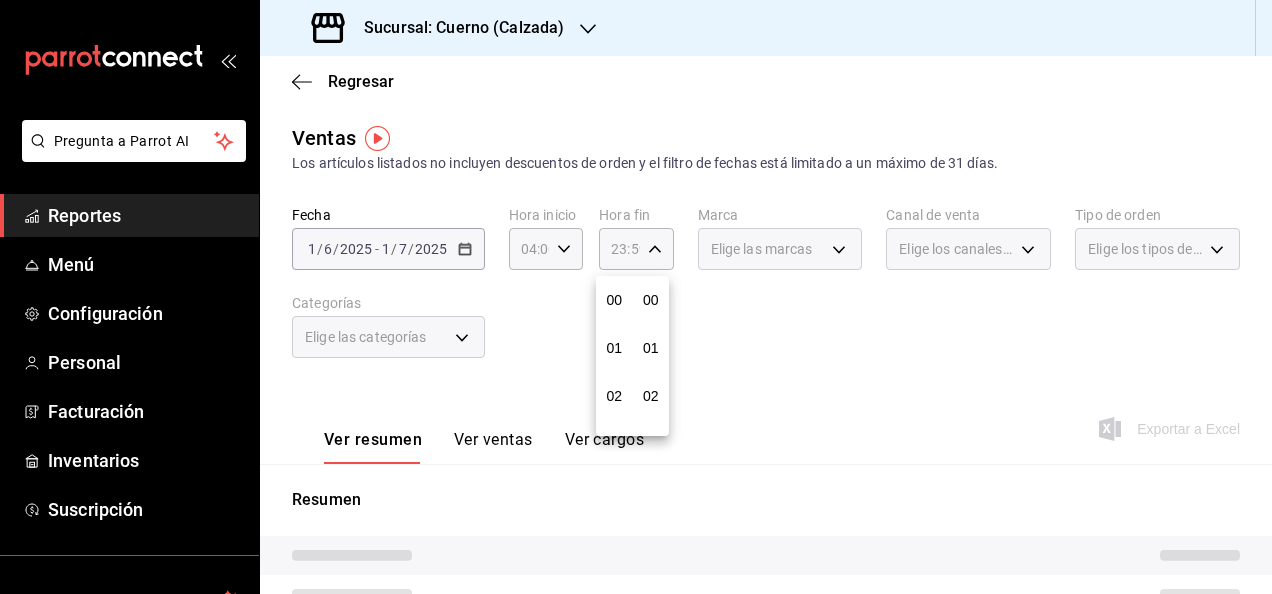 scroll, scrollTop: 992, scrollLeft: 0, axis: vertical 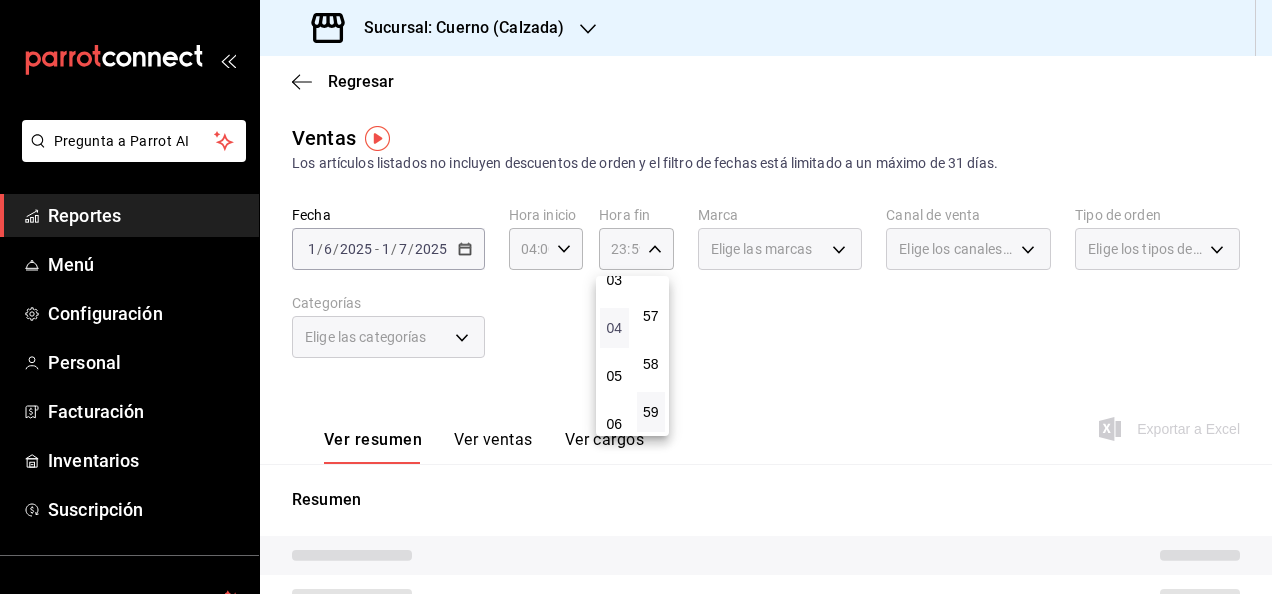 click on "04" at bounding box center (614, 328) 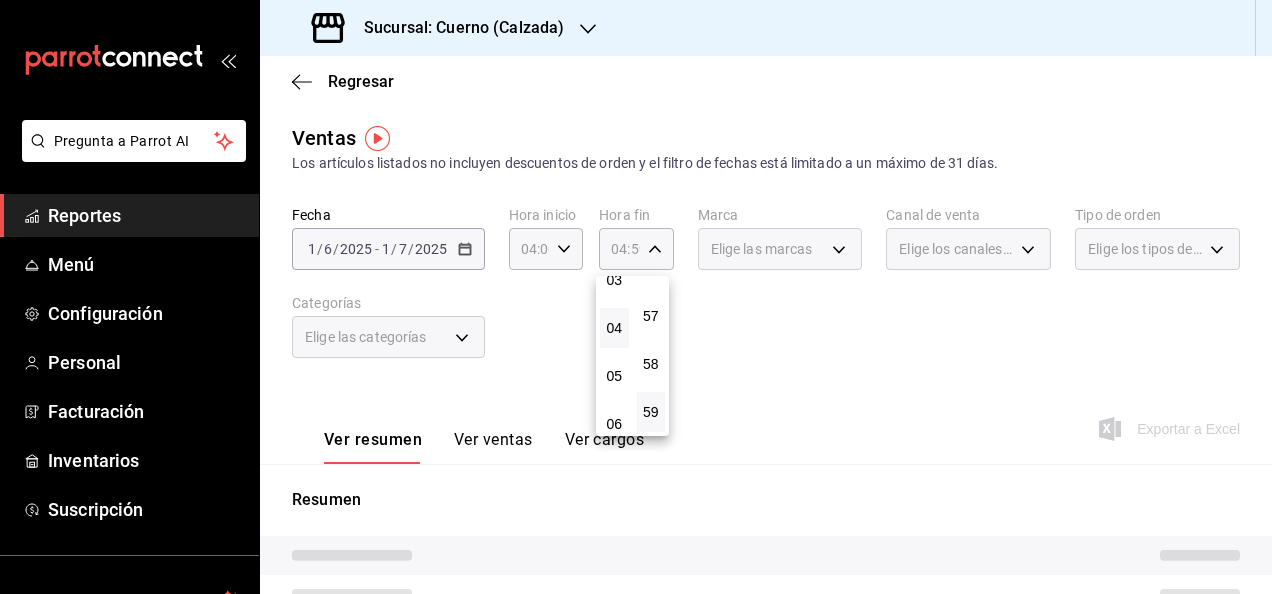 click at bounding box center [636, 297] 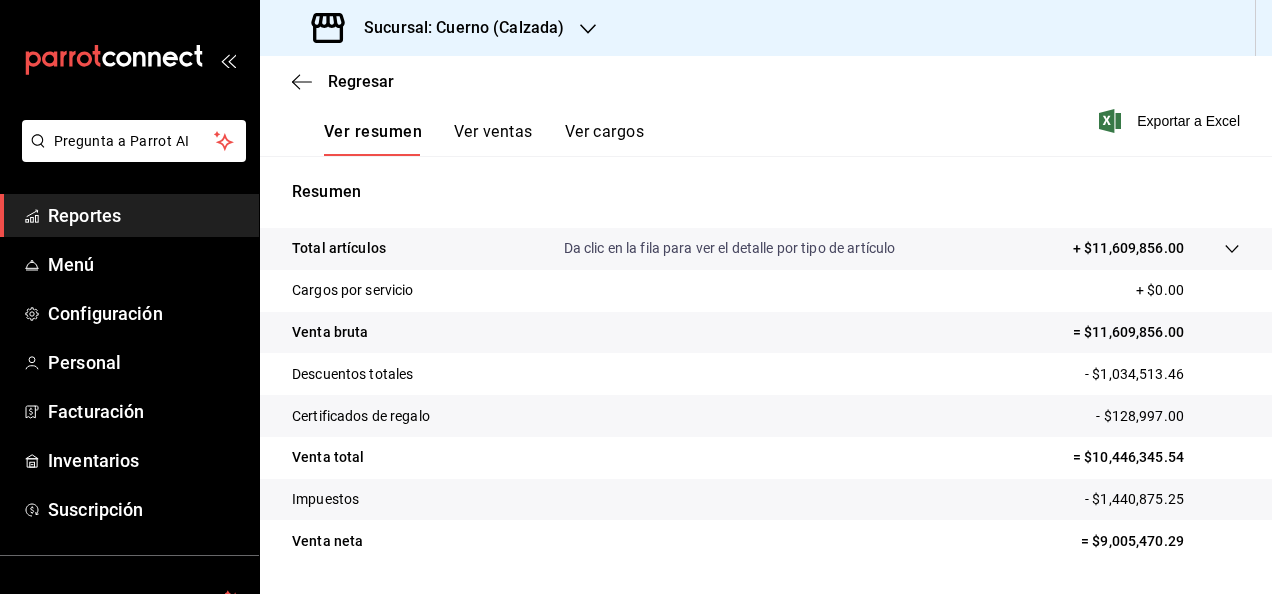 scroll, scrollTop: 314, scrollLeft: 0, axis: vertical 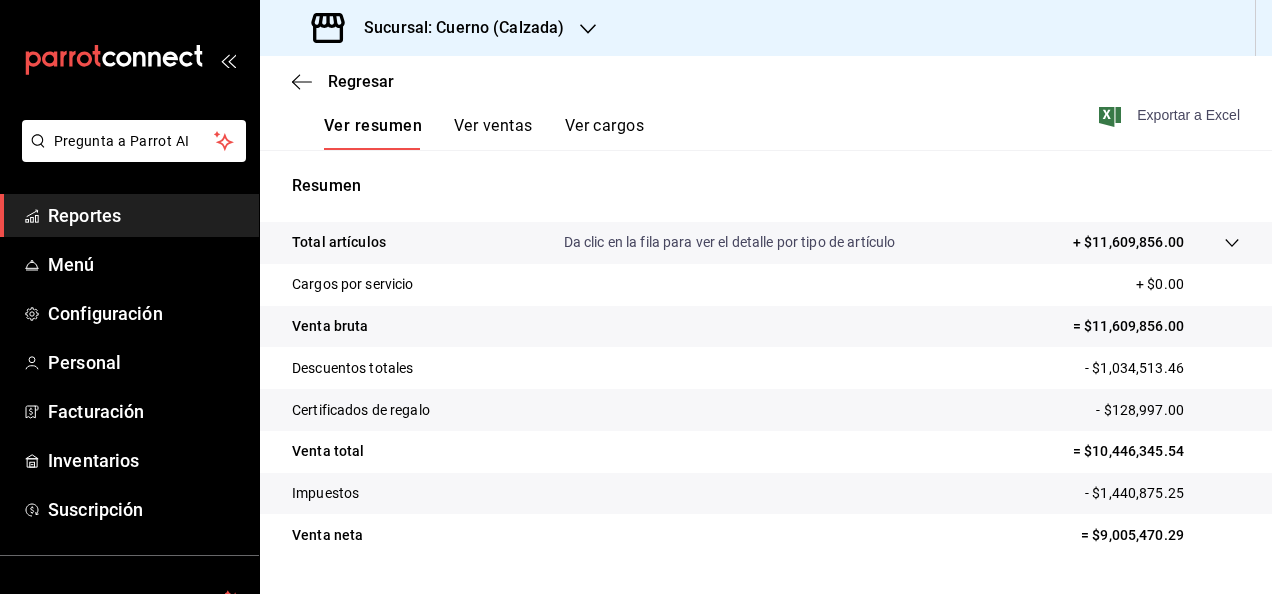 click on "Exportar a Excel" at bounding box center [1171, 115] 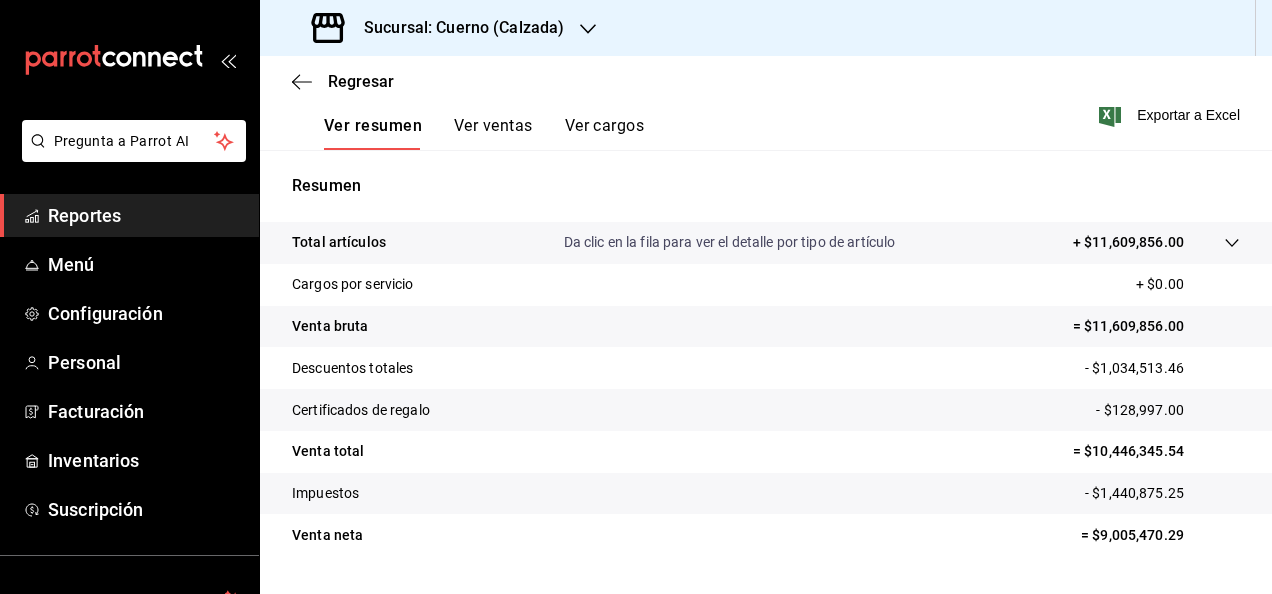 scroll, scrollTop: 0, scrollLeft: 0, axis: both 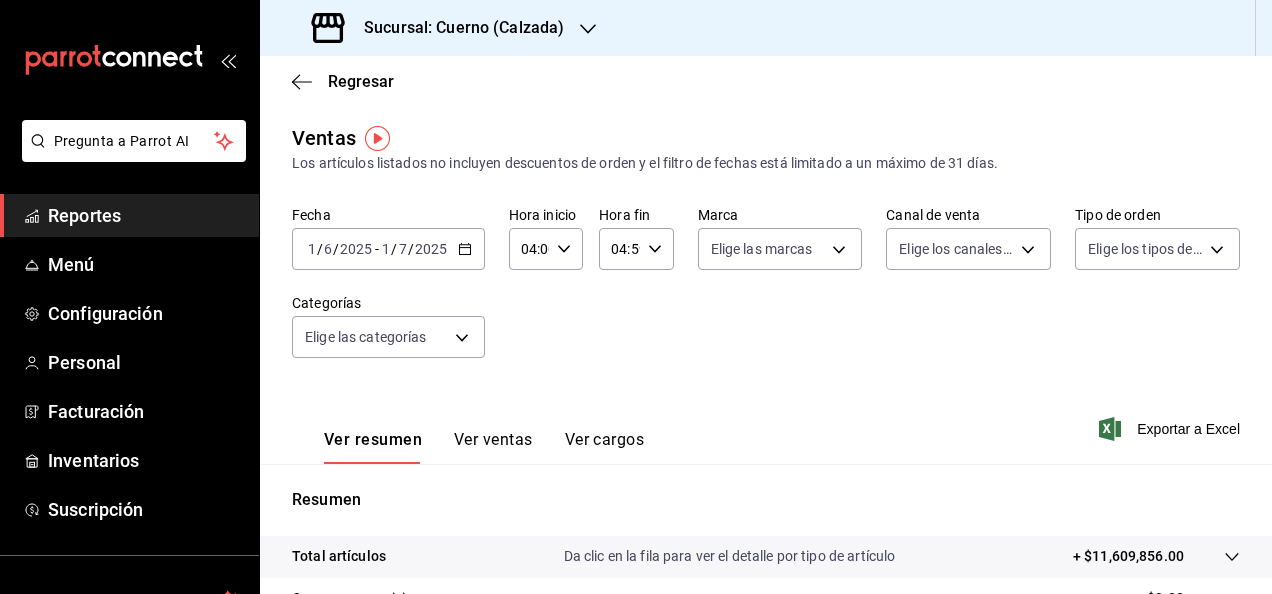 click 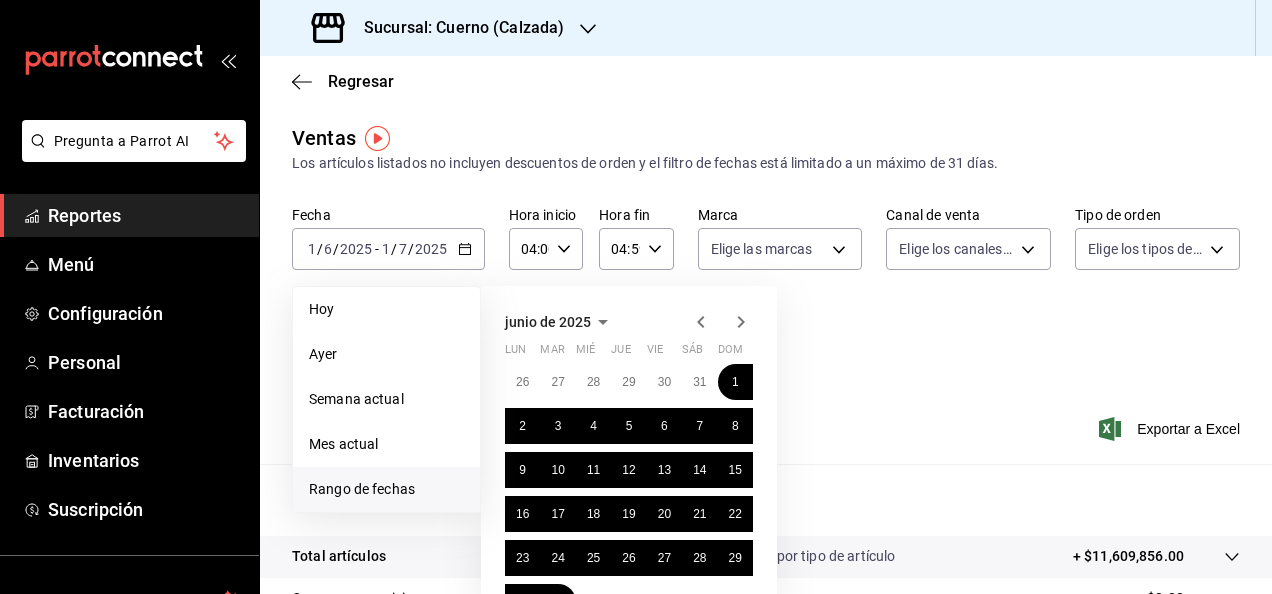 click 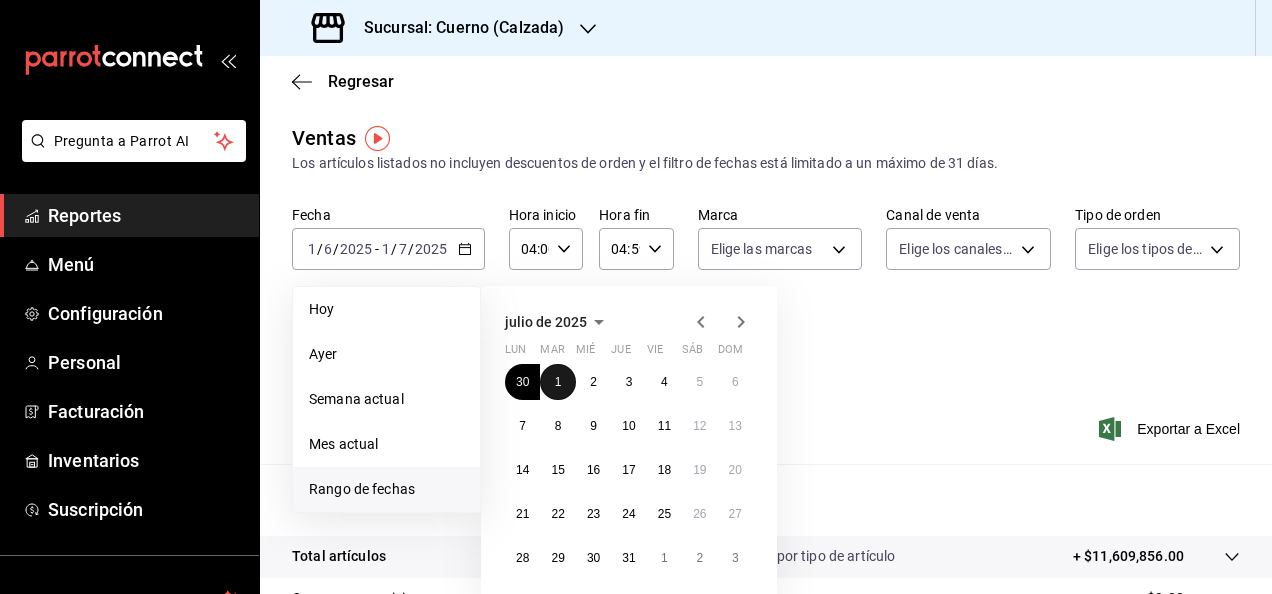 click on "1" at bounding box center [558, 382] 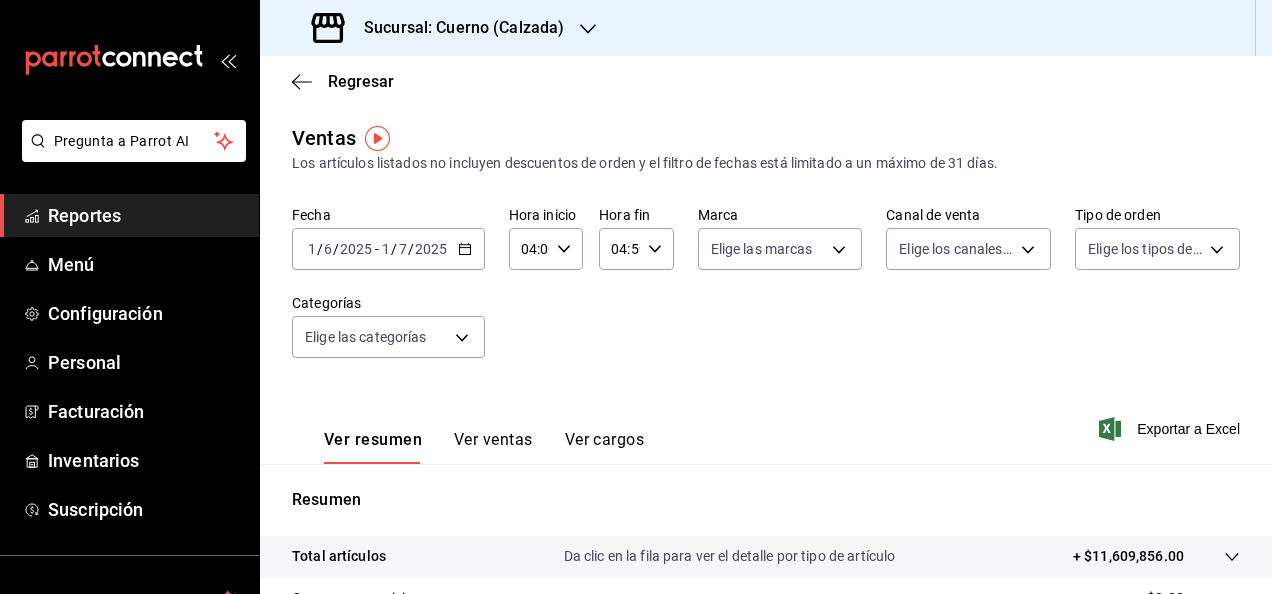 click on "Ver resumen Ver ventas Ver cargos Exportar a Excel" at bounding box center (766, 423) 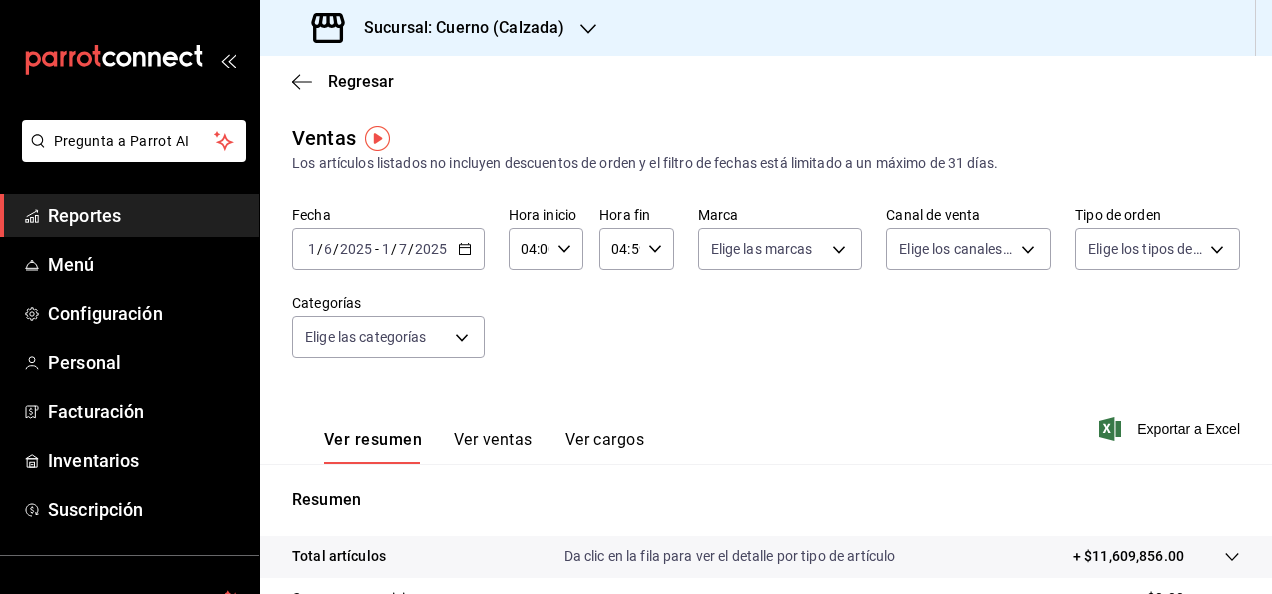 click on "2025-06-01 1 / 6 / 2025 - 2025-07-01 1 / 7 / 2025" at bounding box center (388, 249) 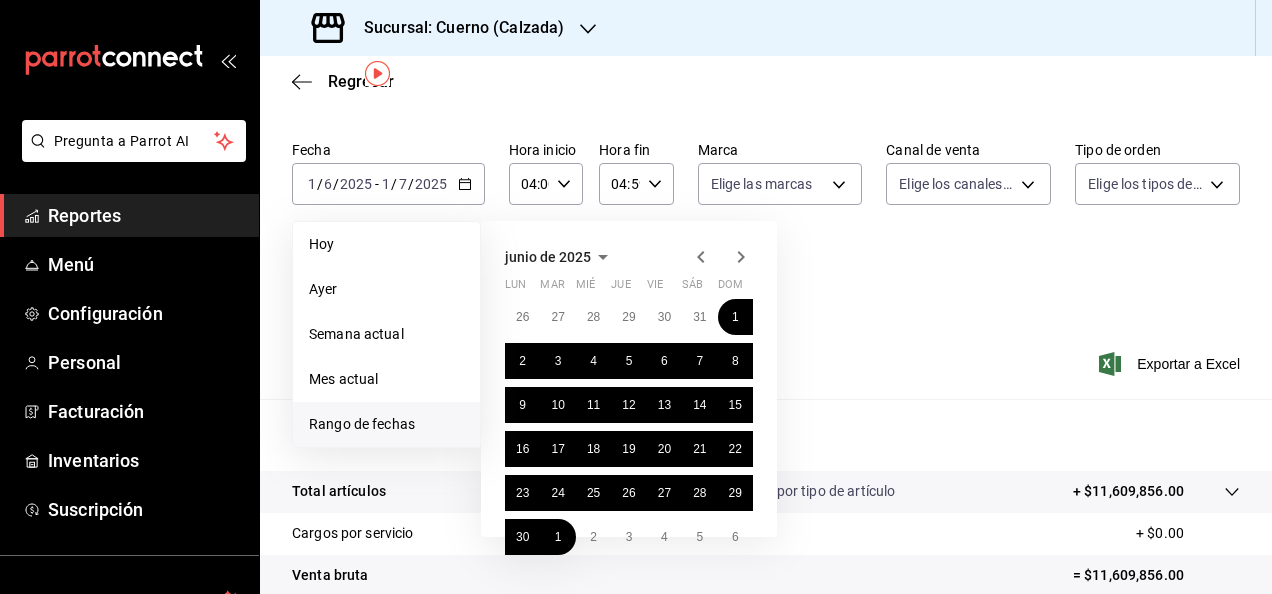 scroll, scrollTop: 66, scrollLeft: 0, axis: vertical 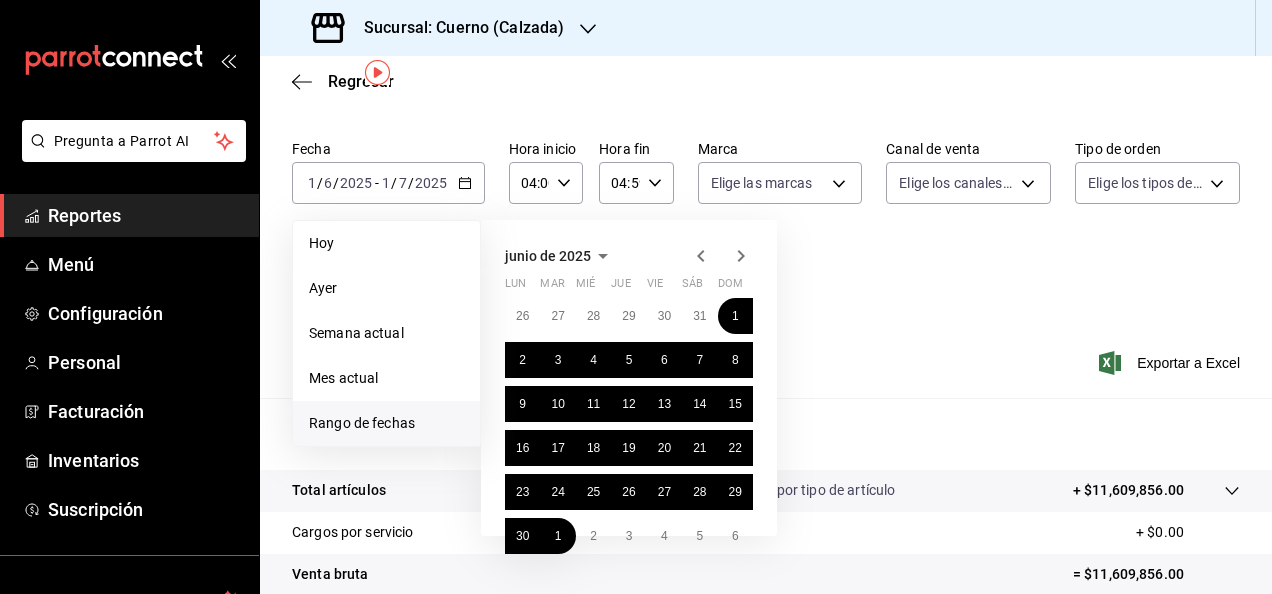 click 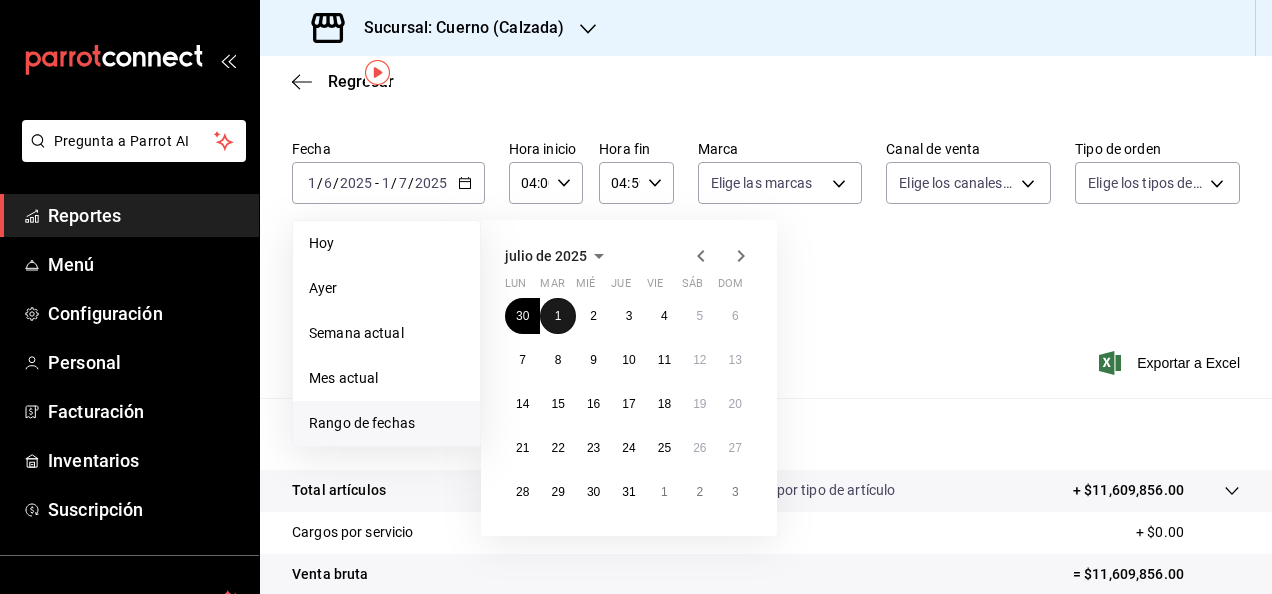 click on "1" at bounding box center [557, 316] 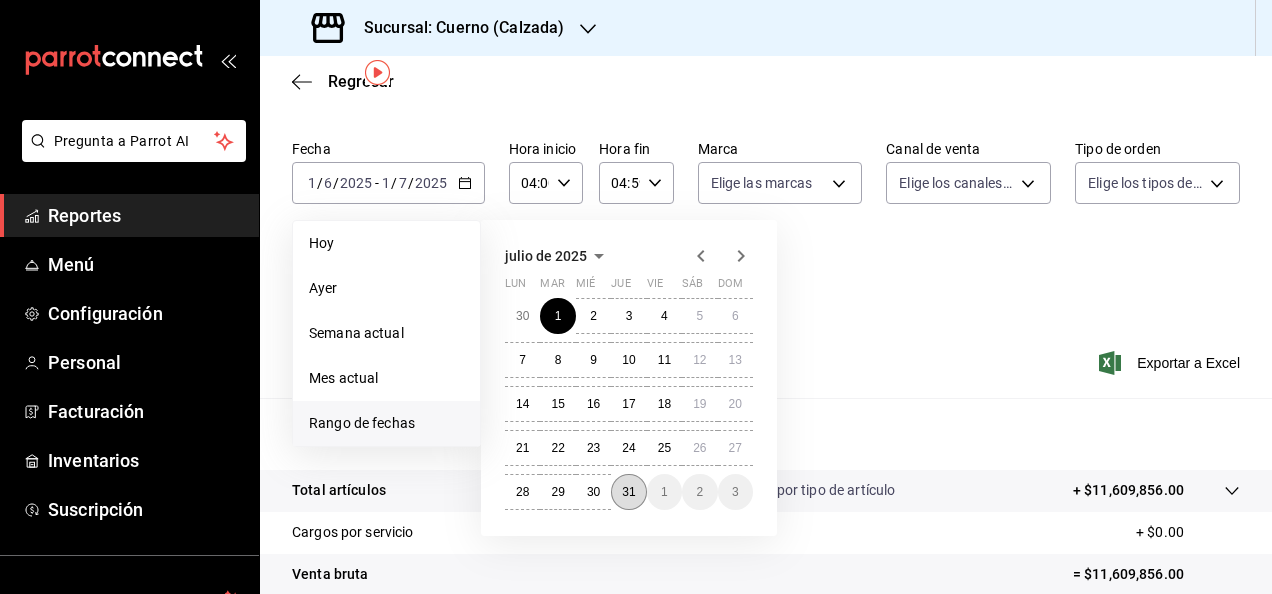 click on "31" at bounding box center (628, 492) 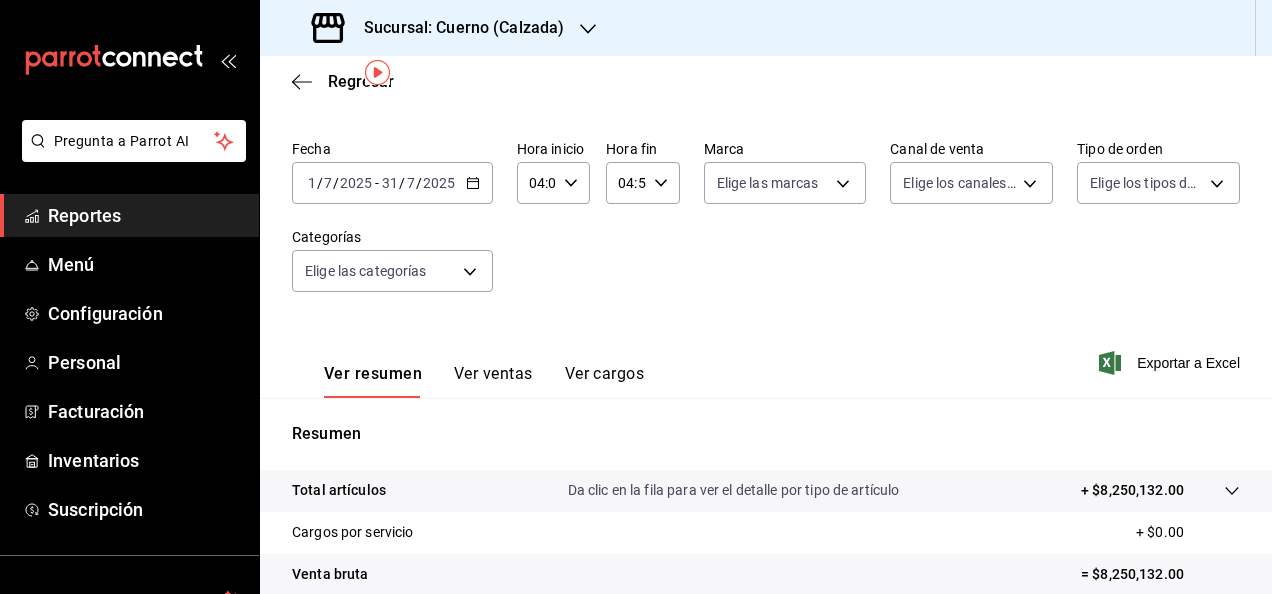 click 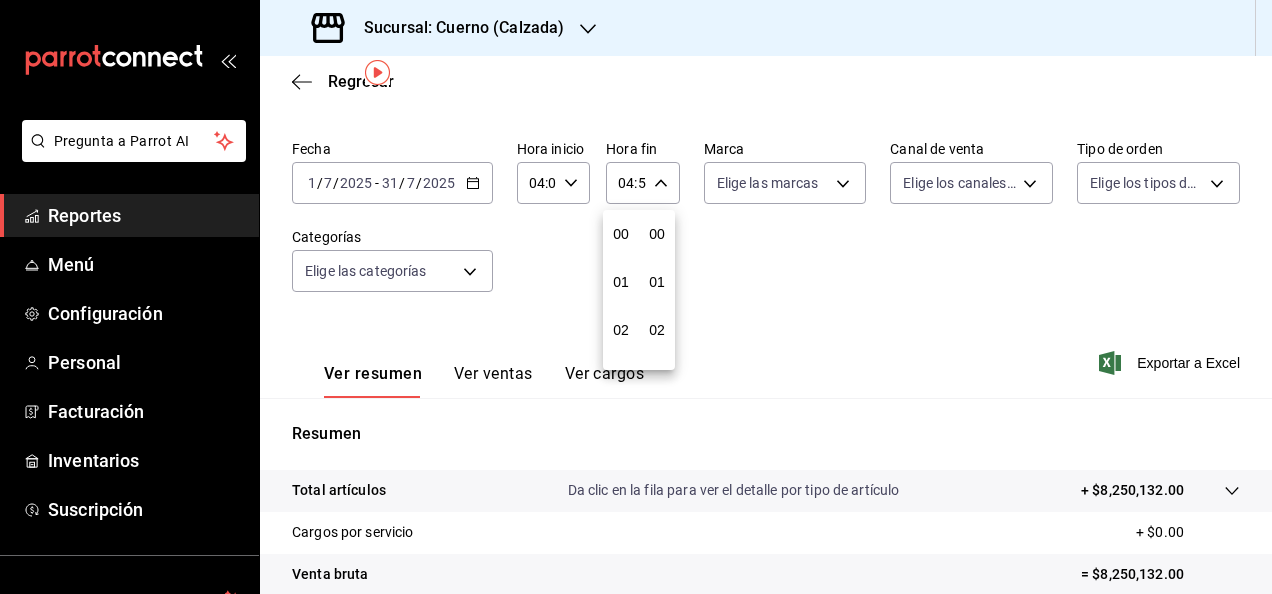 scroll, scrollTop: 192, scrollLeft: 0, axis: vertical 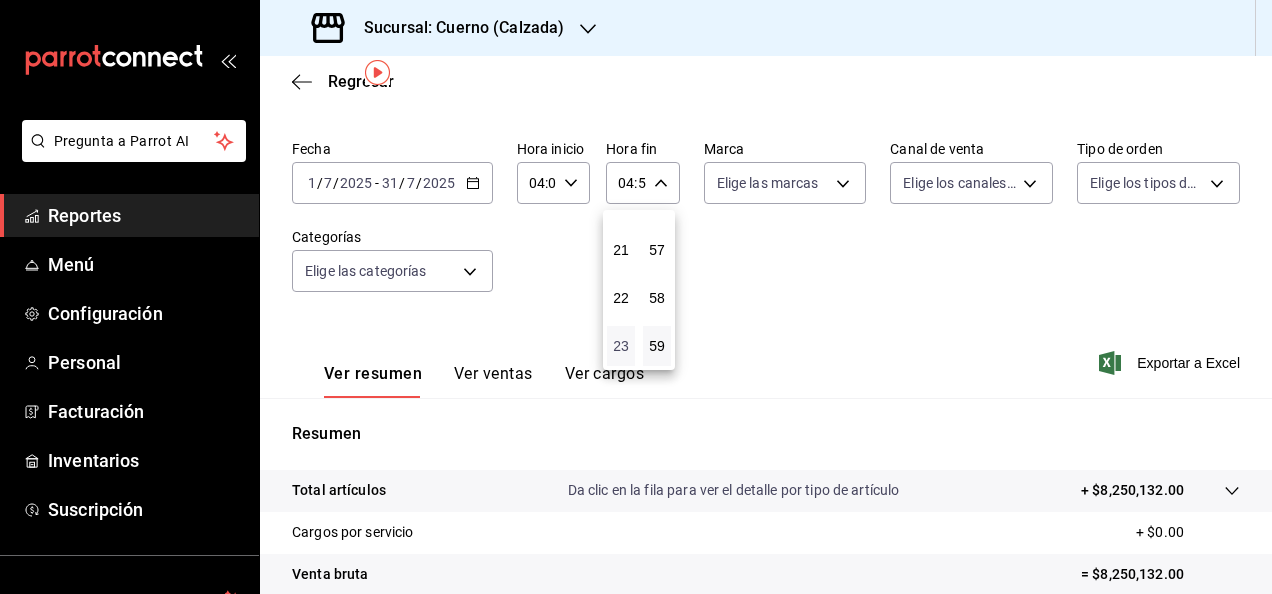 click on "23" at bounding box center [621, 346] 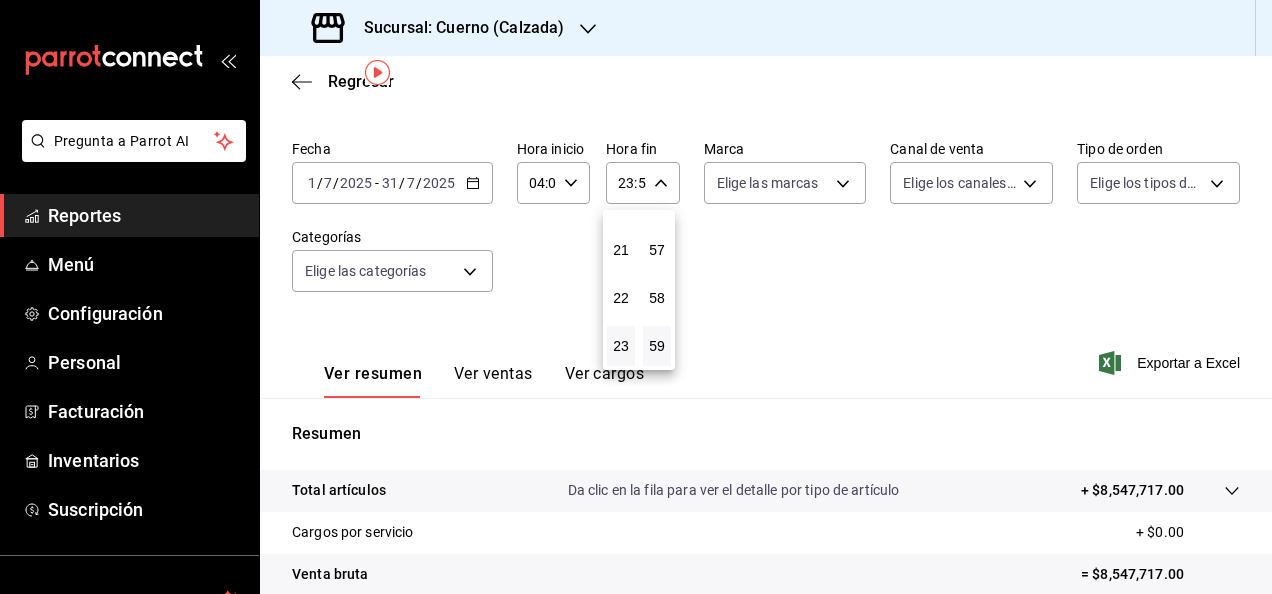 click at bounding box center (636, 297) 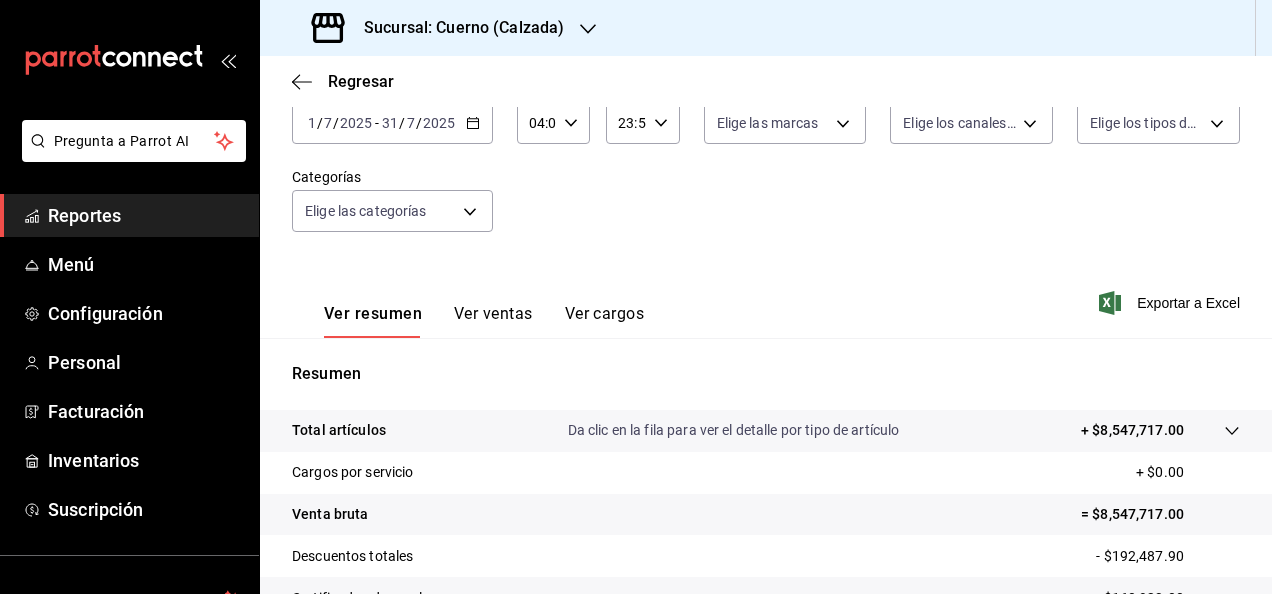 scroll, scrollTop: 124, scrollLeft: 0, axis: vertical 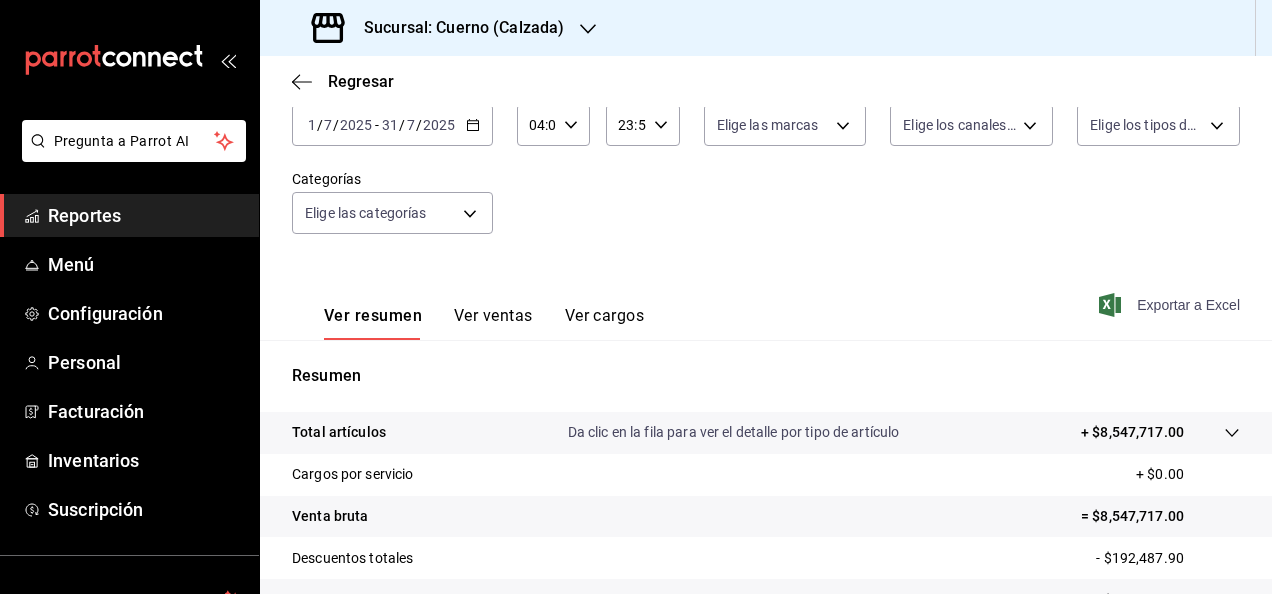 click on "Exportar a Excel" at bounding box center (1171, 305) 